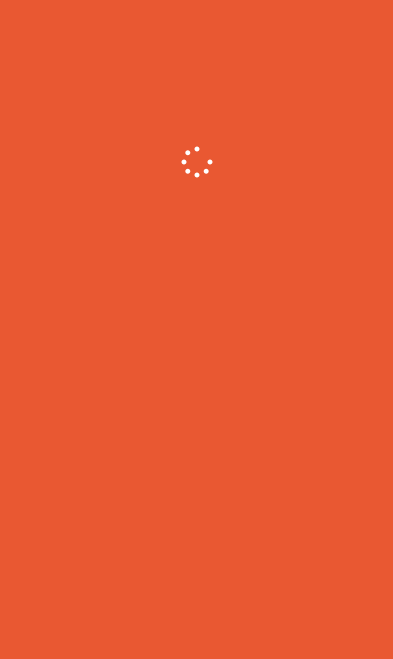 scroll, scrollTop: 0, scrollLeft: 0, axis: both 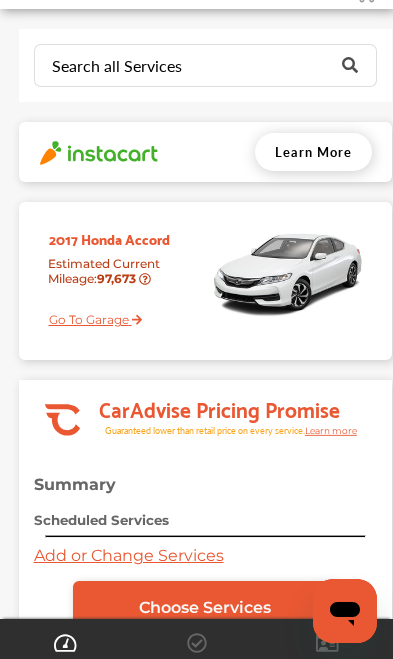 click on "Go To Garage" at bounding box center [88, 312] 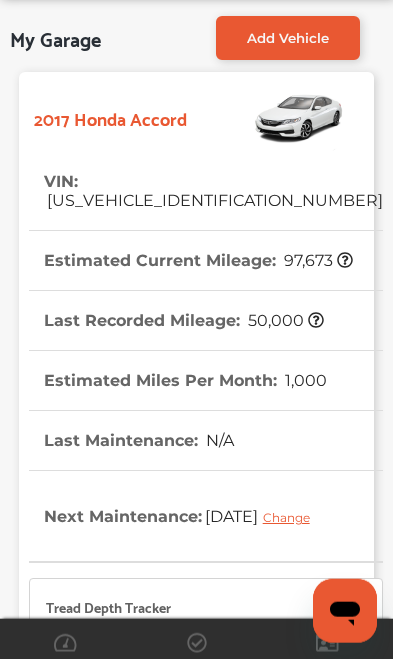 scroll, scrollTop: 0, scrollLeft: 0, axis: both 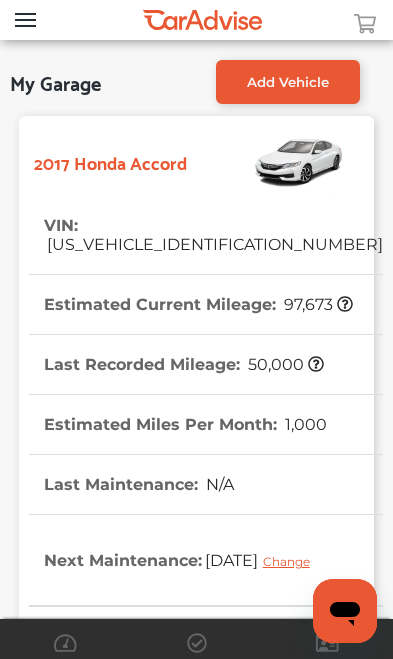 click on "Add Vehicle" at bounding box center [288, 82] 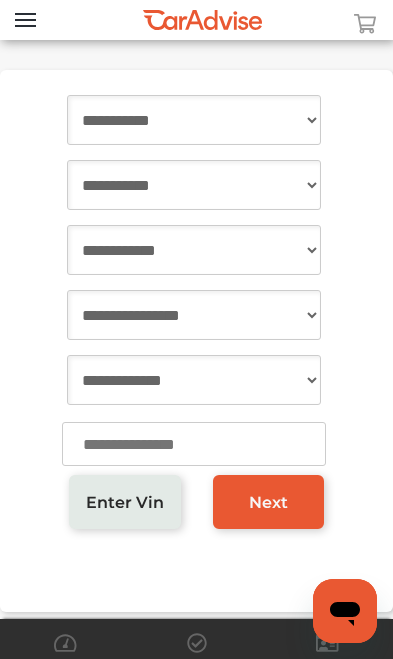 click on "**********" at bounding box center (194, 120) 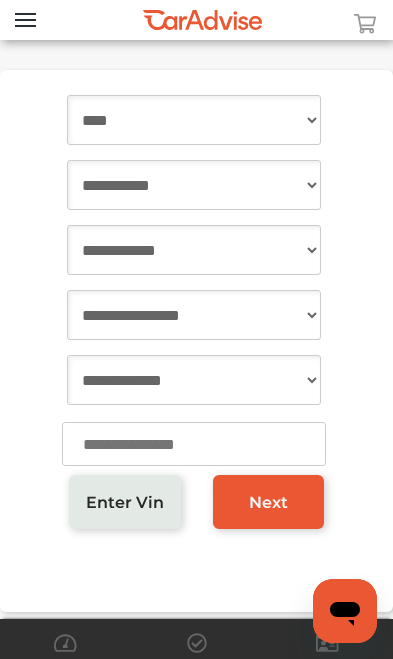 click on "**********" at bounding box center (194, 185) 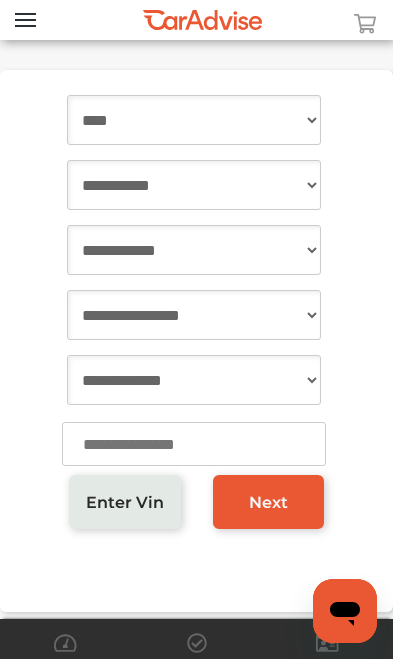 select on "******" 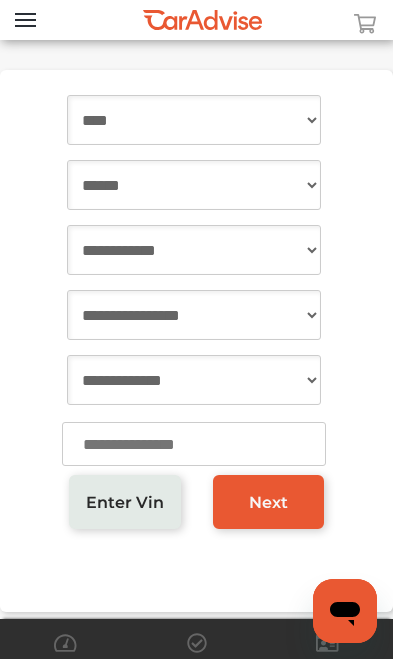 click on "**********" at bounding box center (194, 250) 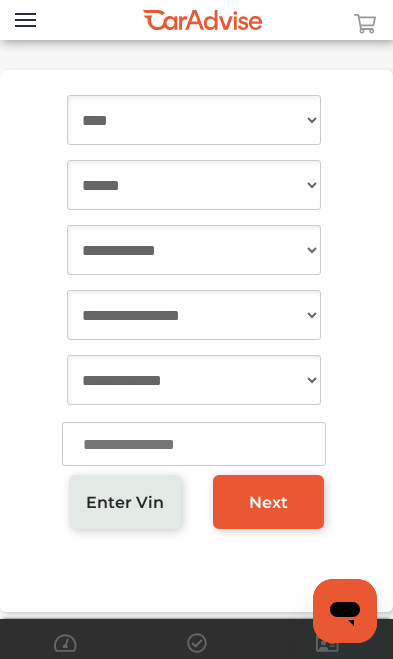 select on "*******" 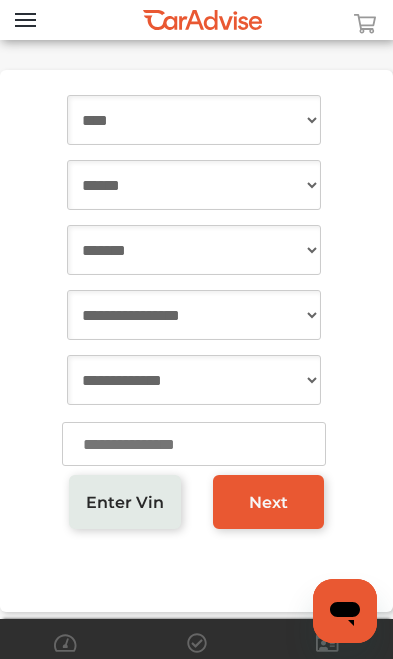 click on "**********" at bounding box center [194, 315] 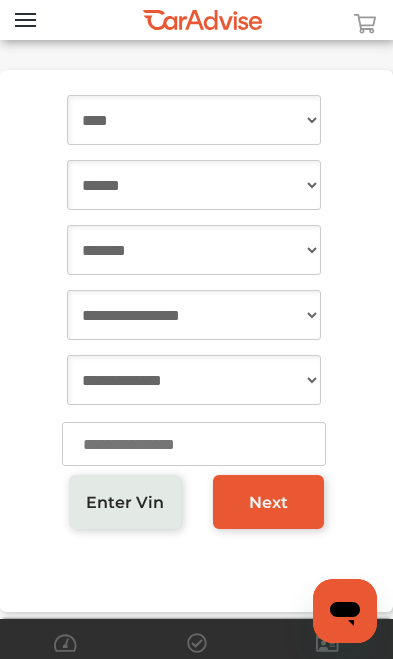 select on "****" 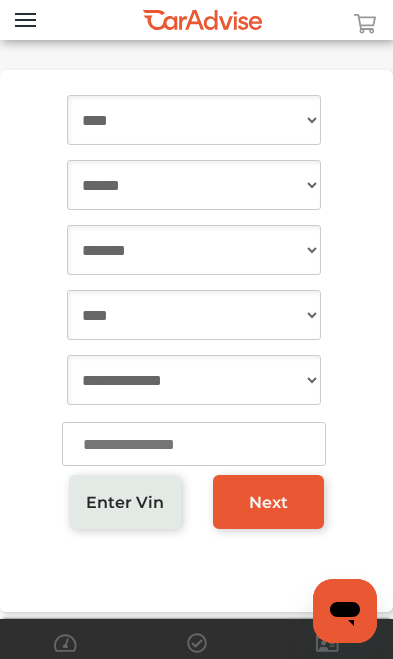 click on "**********" at bounding box center [194, 380] 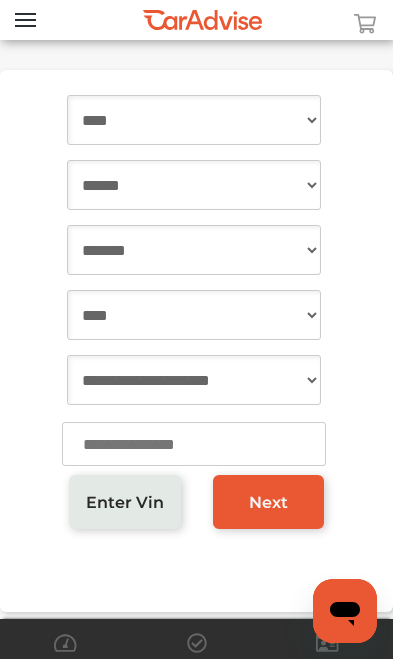 click at bounding box center [194, 444] 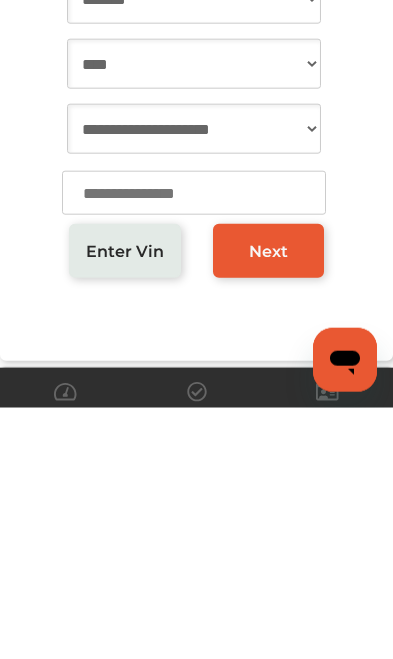 type on "***" 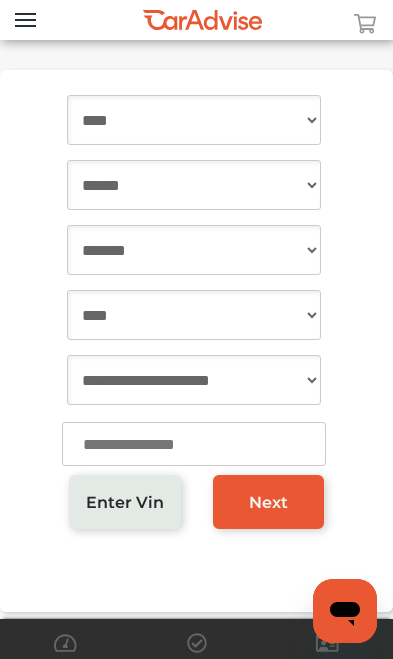 click at bounding box center (194, 444) 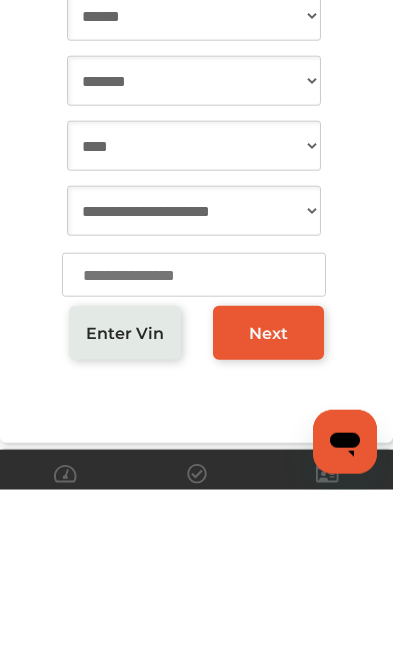 type on "******" 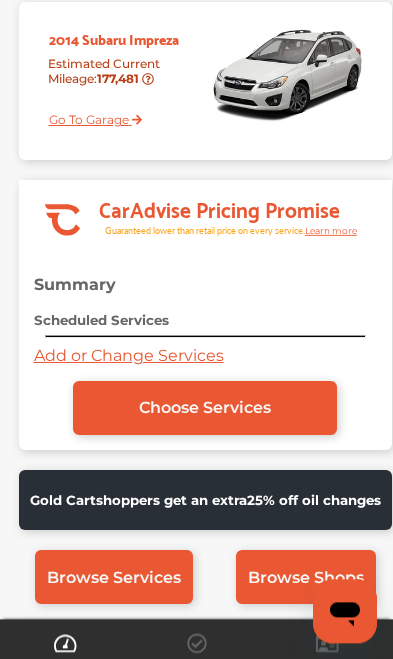 scroll, scrollTop: 241, scrollLeft: 0, axis: vertical 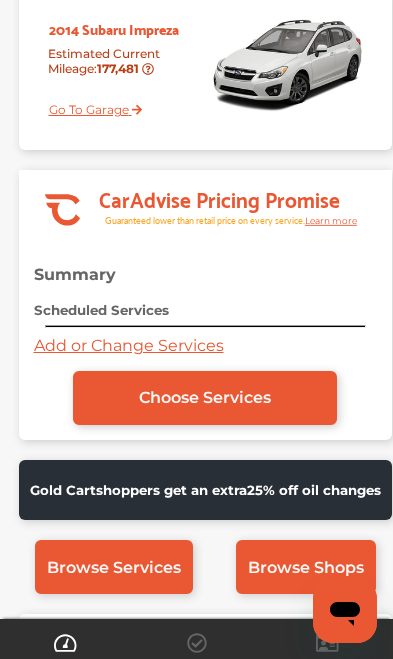click on "Add or Change Services" at bounding box center (129, 345) 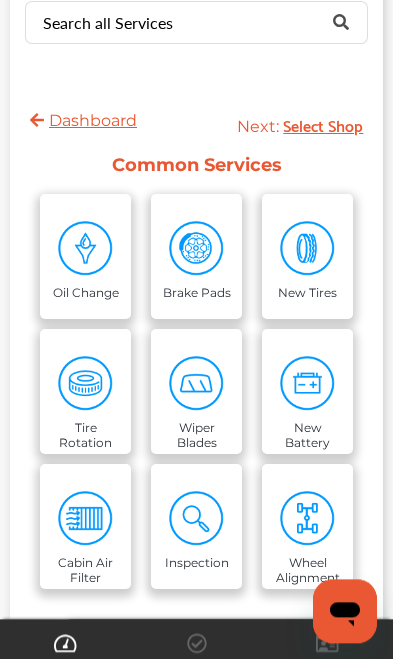 scroll, scrollTop: 65, scrollLeft: 0, axis: vertical 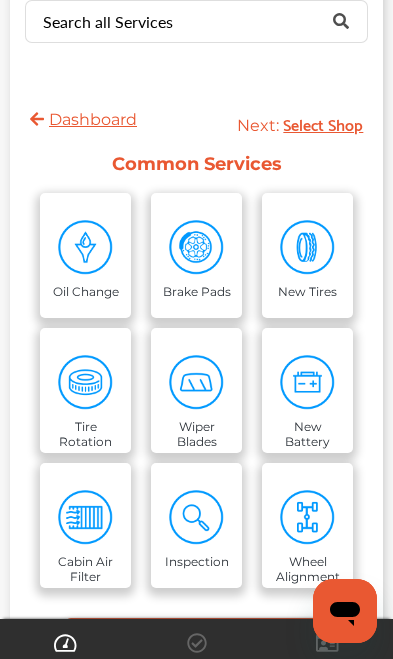click on "Oil Change" at bounding box center (86, 289) 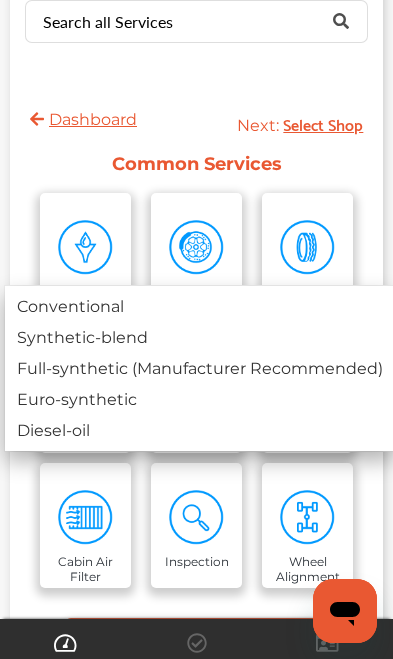 click on "Full-synthetic (Manufacturer Recommended)" at bounding box center [200, 368] 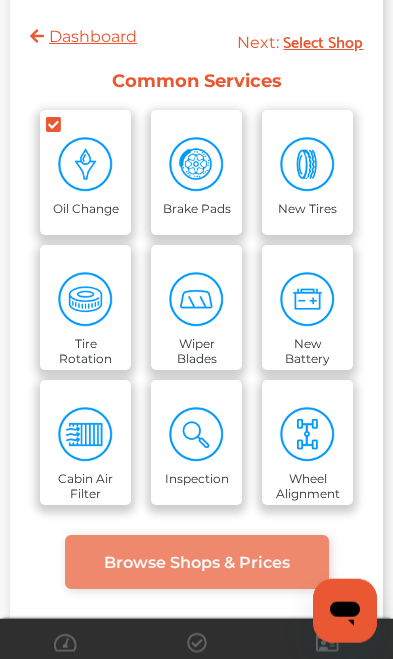 scroll, scrollTop: 179, scrollLeft: 0, axis: vertical 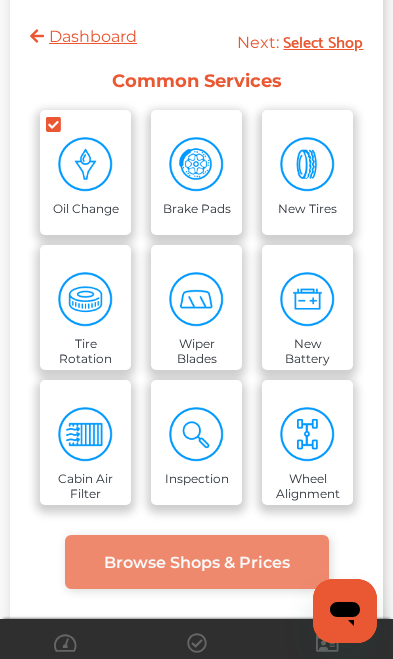 click on "Browse Shops & Prices" at bounding box center (197, 562) 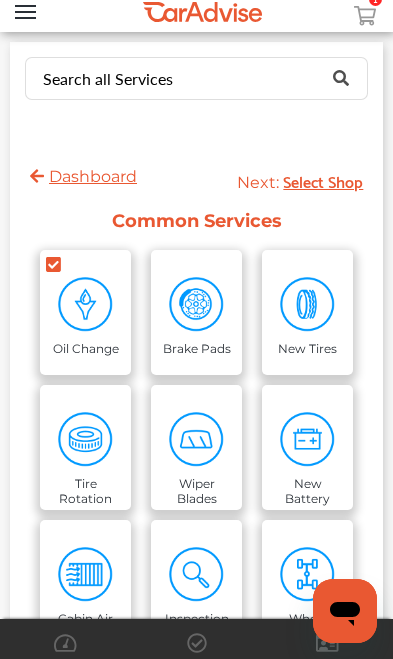 scroll, scrollTop: 0, scrollLeft: 0, axis: both 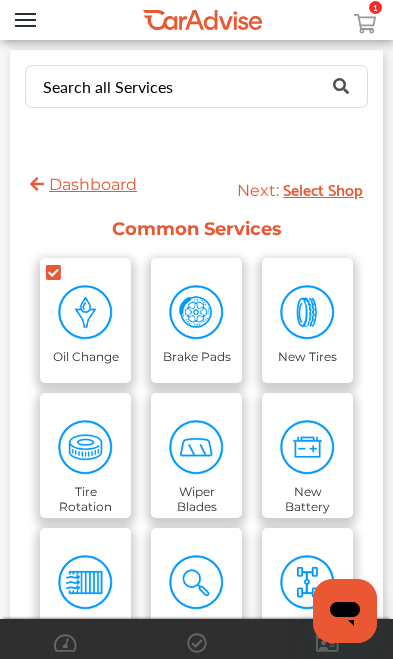 click on "Select Shop" at bounding box center [323, 188] 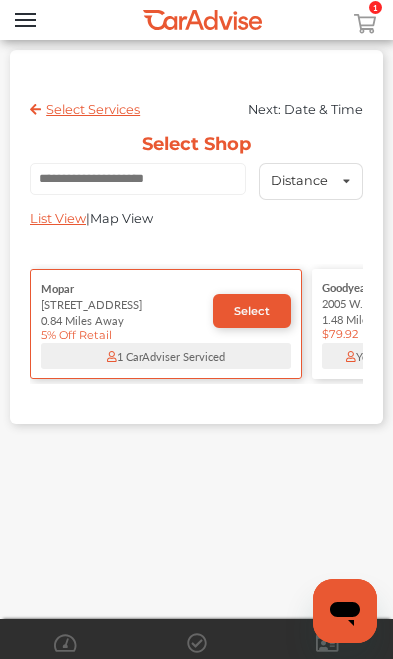 scroll, scrollTop: 0, scrollLeft: 0, axis: both 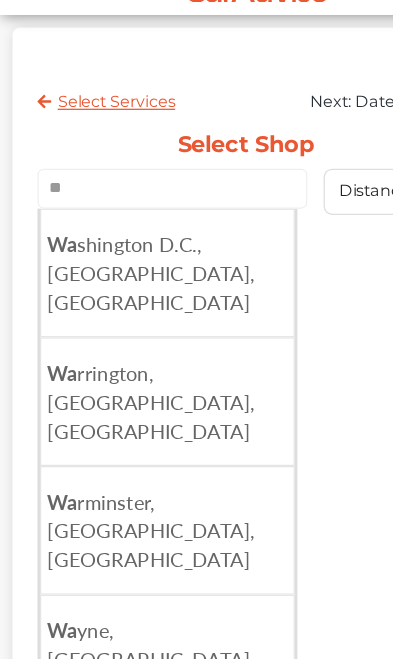 type on "*" 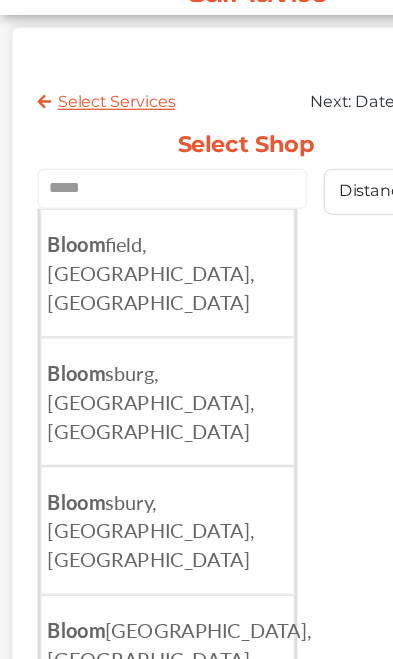 click on "Bloom" 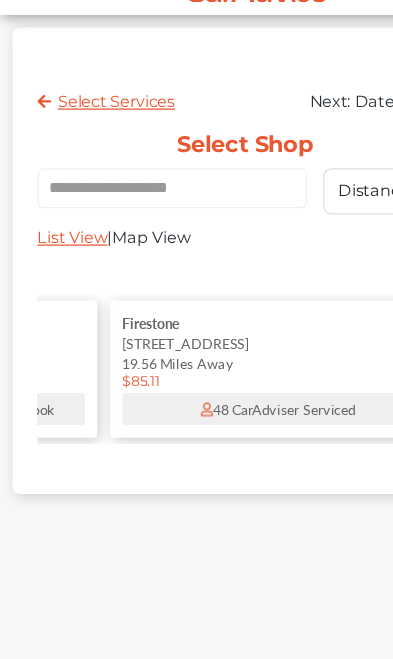 scroll, scrollTop: 0, scrollLeft: 2744, axis: horizontal 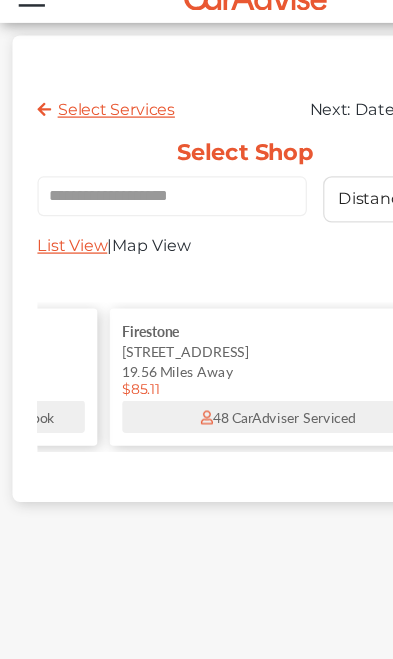 click on "**********" at bounding box center (134, 187) 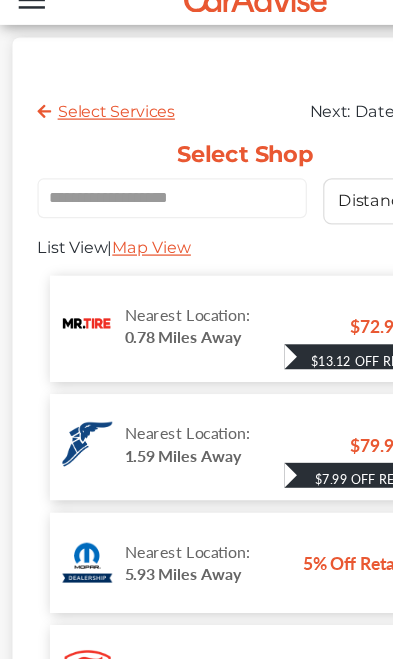 scroll, scrollTop: 0, scrollLeft: 0, axis: both 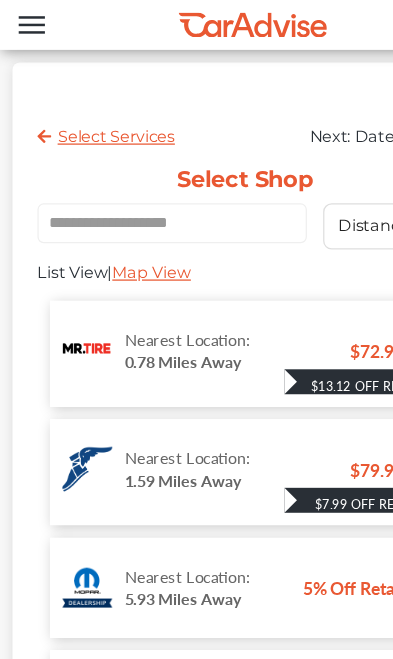 click on "Nearest Location: 0.78 Miles Away $72.91 $13.12 Off Retail! Nearest Location: 1.59 Miles Away $79.92 $7.99 Off Retail! Nearest Location: 5.93 Miles Away 5% Off Retail Nearest Location: 19.56 Miles Away $85.11 $19.58 Off Retail!" at bounding box center (196, 423) 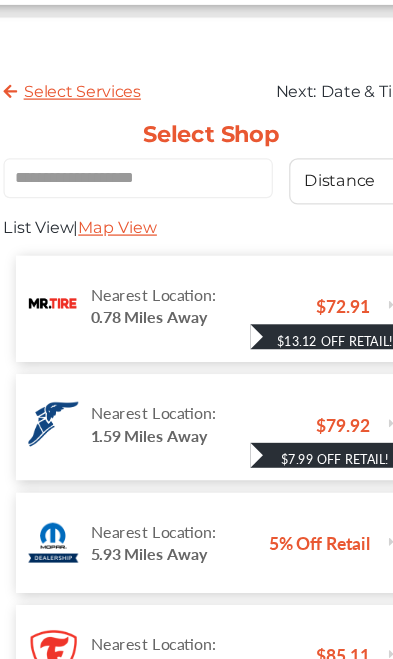 click on "0.78 Miles Away" at bounding box center [147, 254] 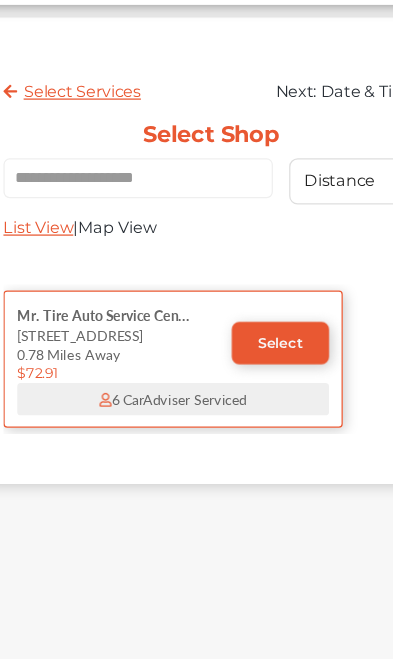 click on "Select" at bounding box center (252, 275) 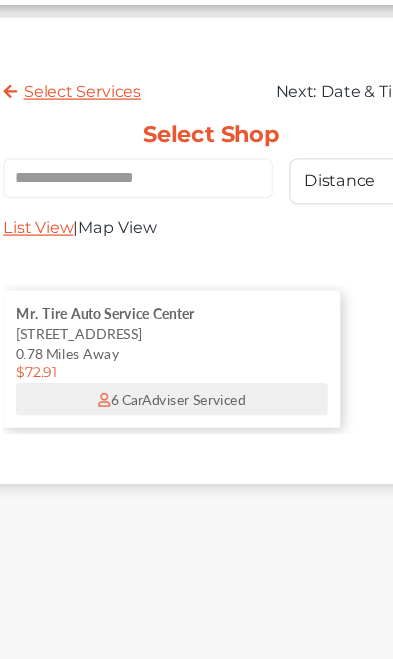 click on "6 CarAdviser Serviced" at bounding box center [165, 320] 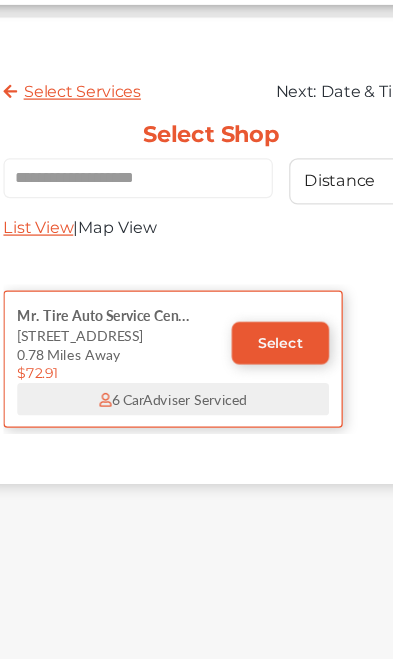 click on "Select" at bounding box center [252, 275] 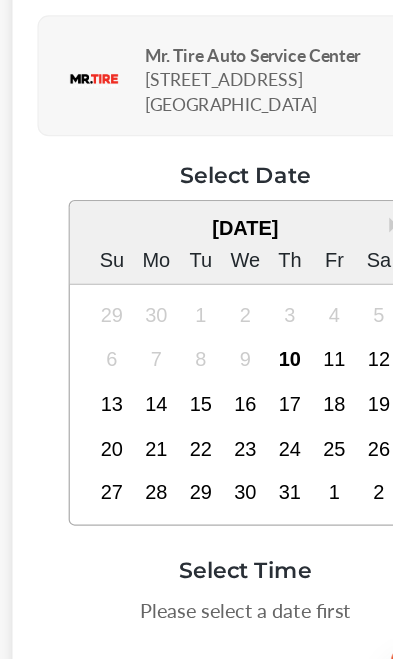 scroll, scrollTop: 90, scrollLeft: 0, axis: vertical 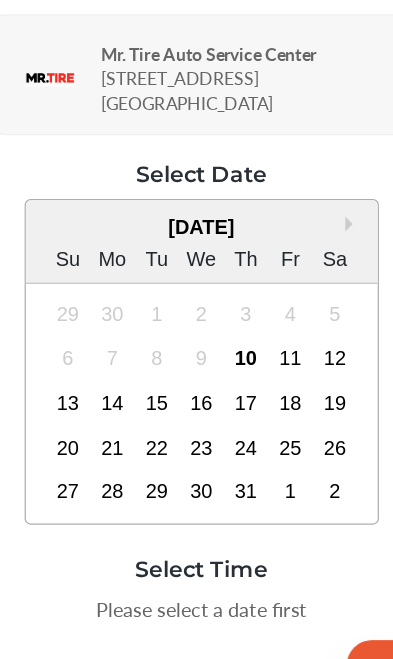 click on "10" at bounding box center (232, 353) 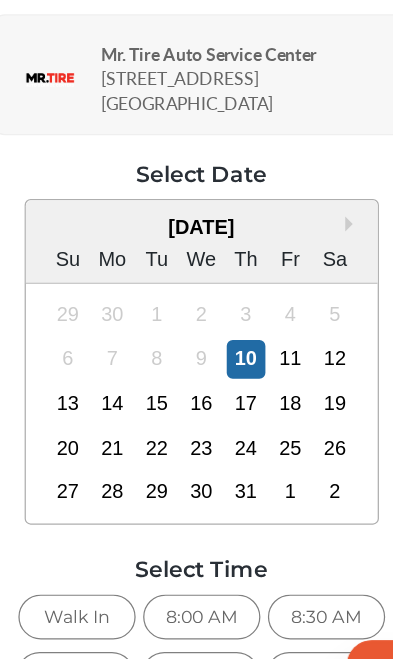 scroll, scrollTop: 179, scrollLeft: 0, axis: vertical 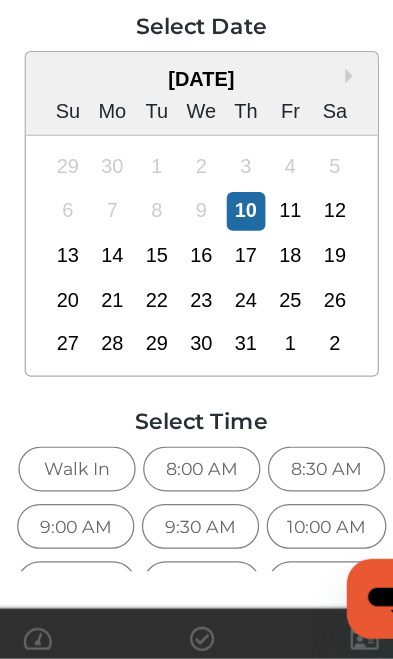 click on "Walk In" at bounding box center [97, 507] 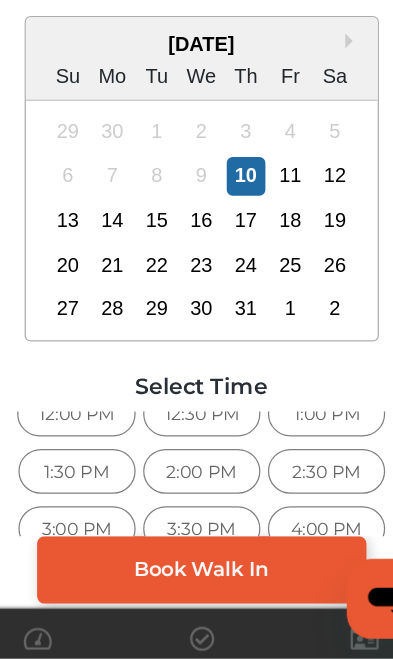 scroll, scrollTop: 76, scrollLeft: 0, axis: vertical 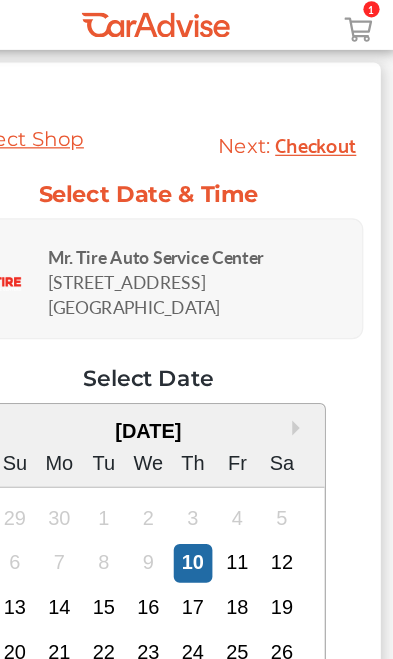 click 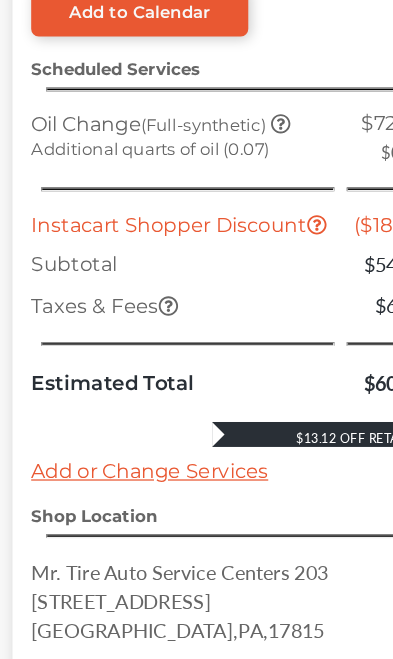 scroll, scrollTop: 0, scrollLeft: 0, axis: both 